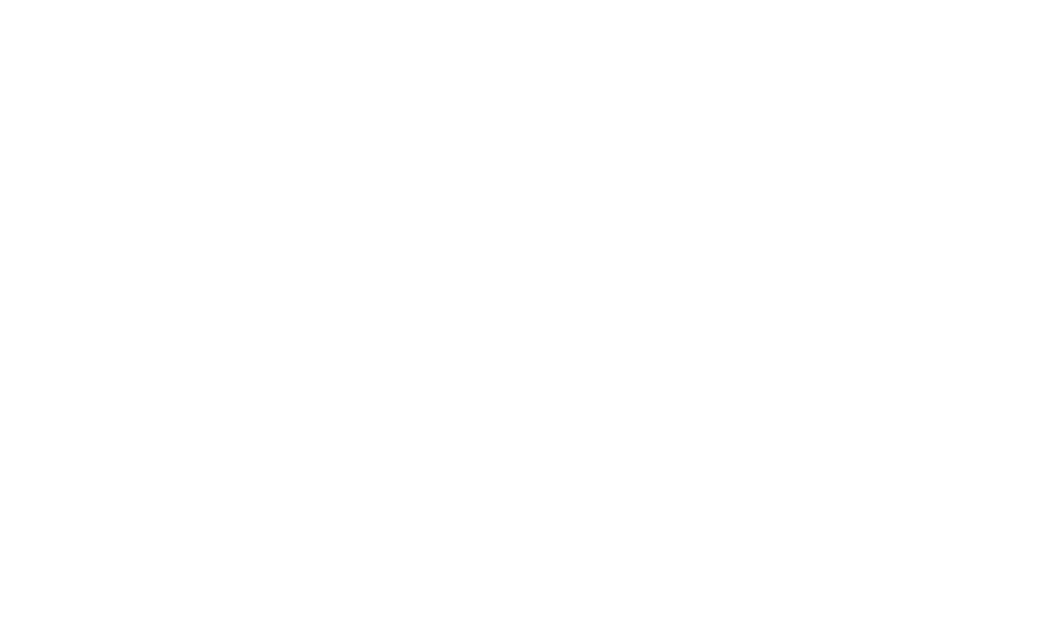 scroll, scrollTop: 0, scrollLeft: 0, axis: both 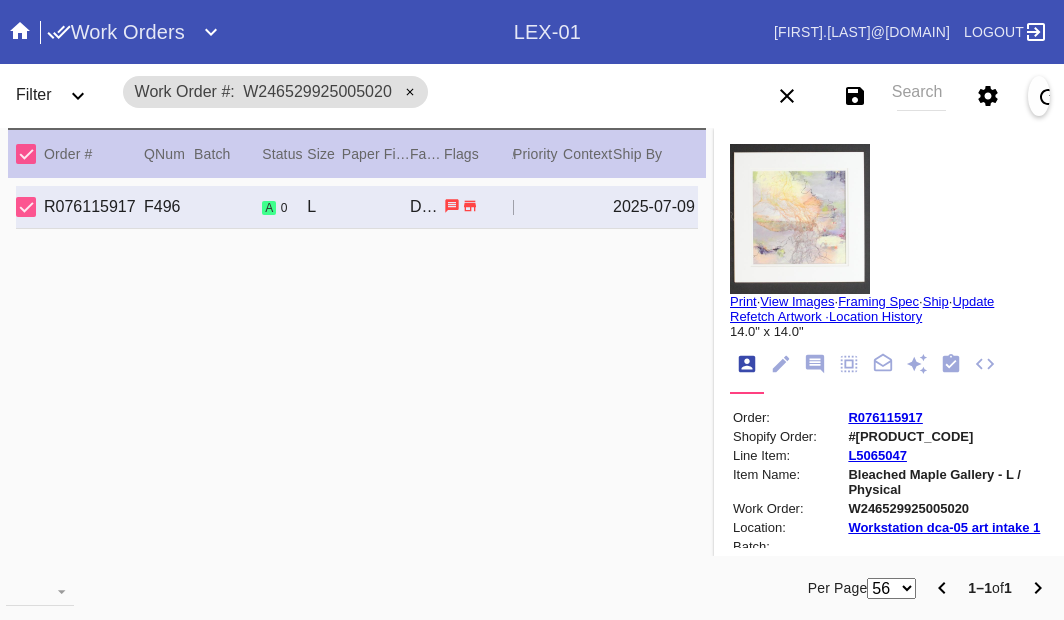 click on "Search" at bounding box center [921, 96] 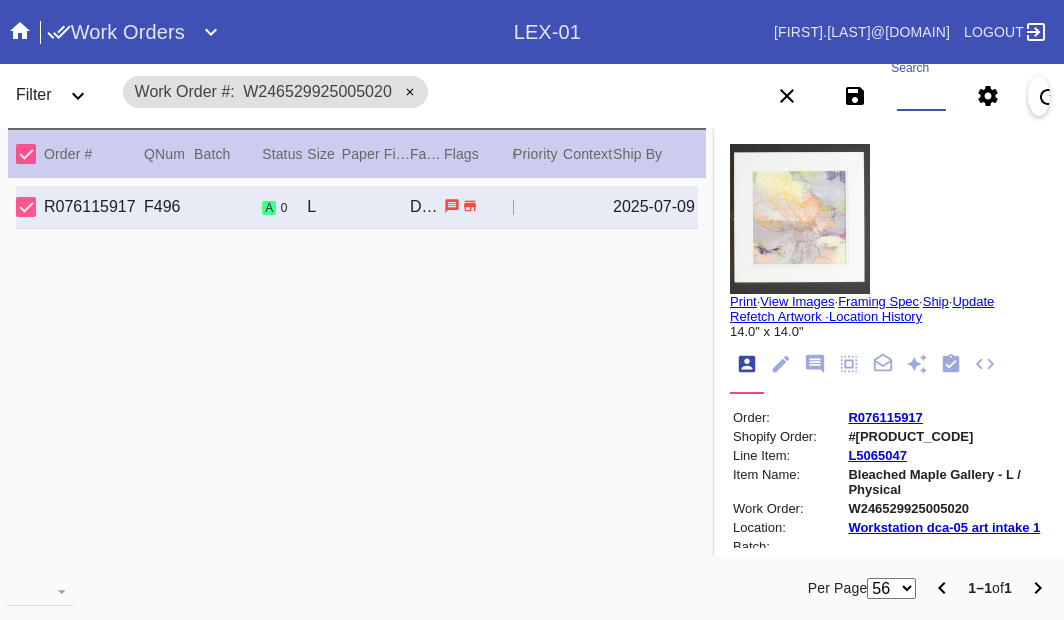 paste on "R076115917" 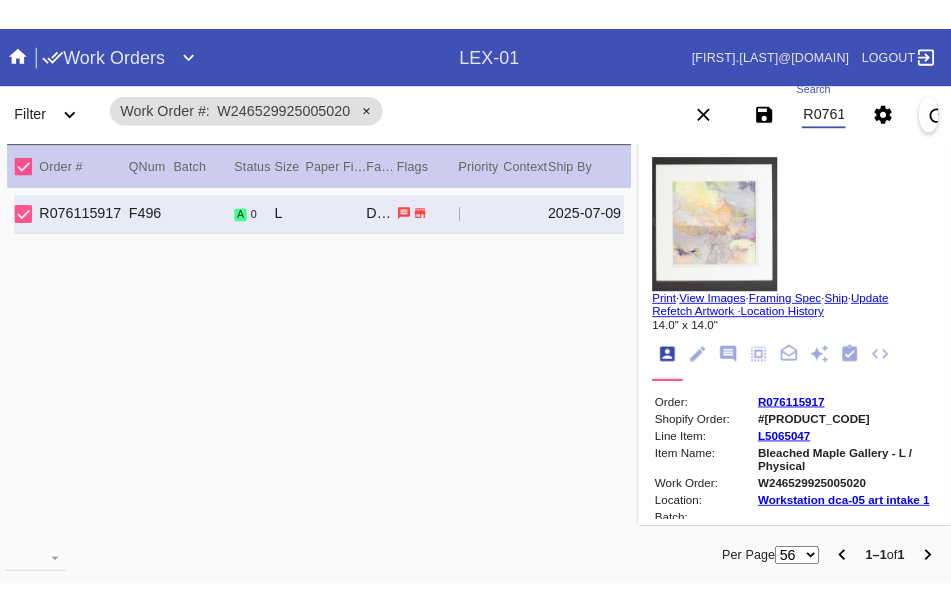 scroll, scrollTop: 0, scrollLeft: 46, axis: horizontal 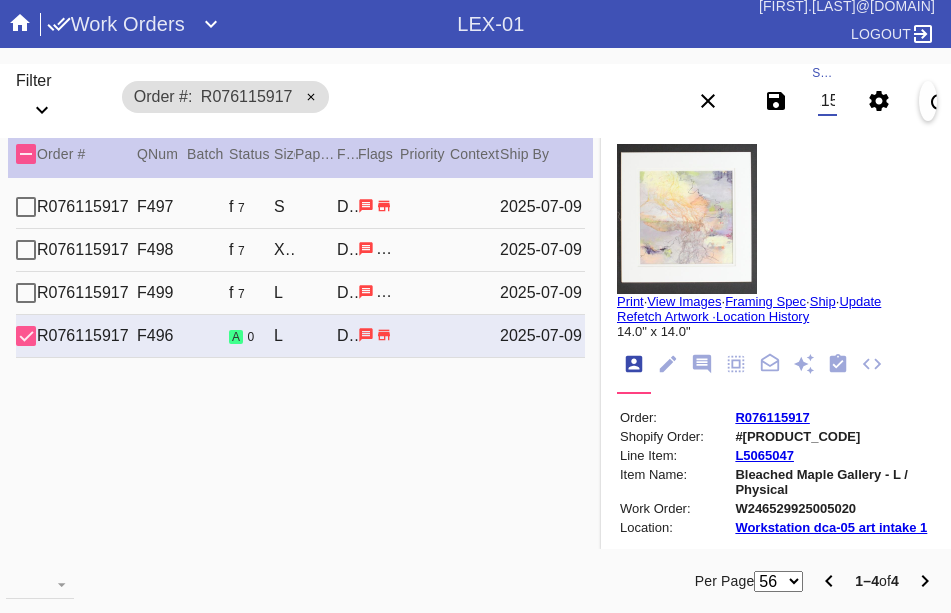 type on "R076115917" 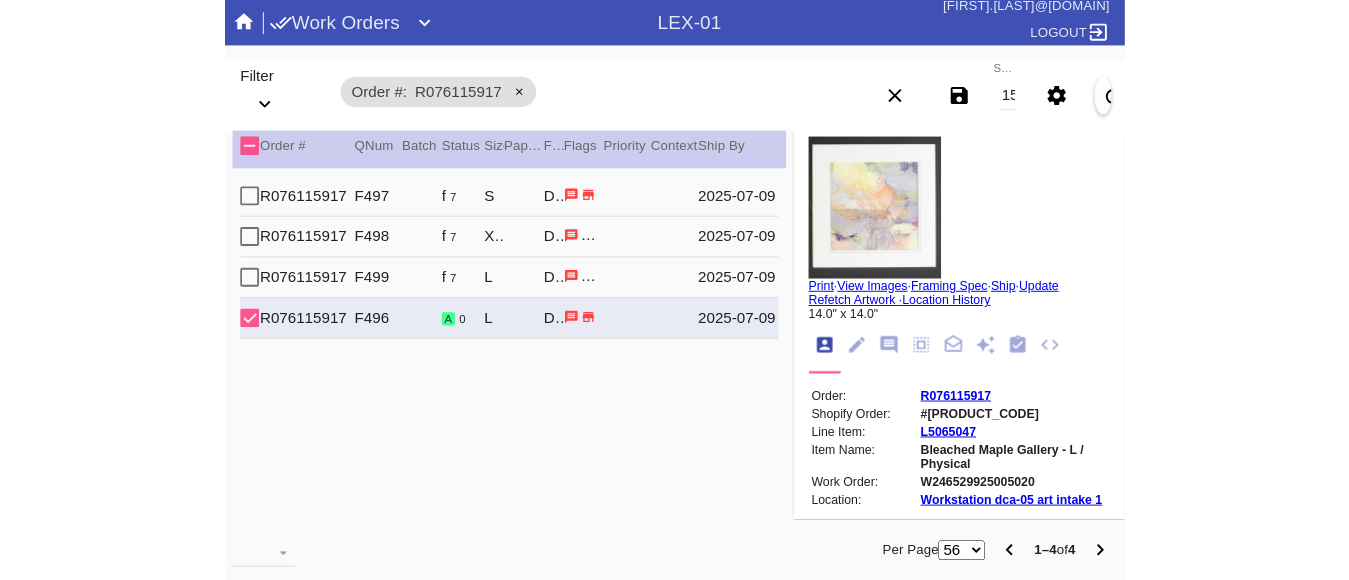 scroll, scrollTop: 0, scrollLeft: 0, axis: both 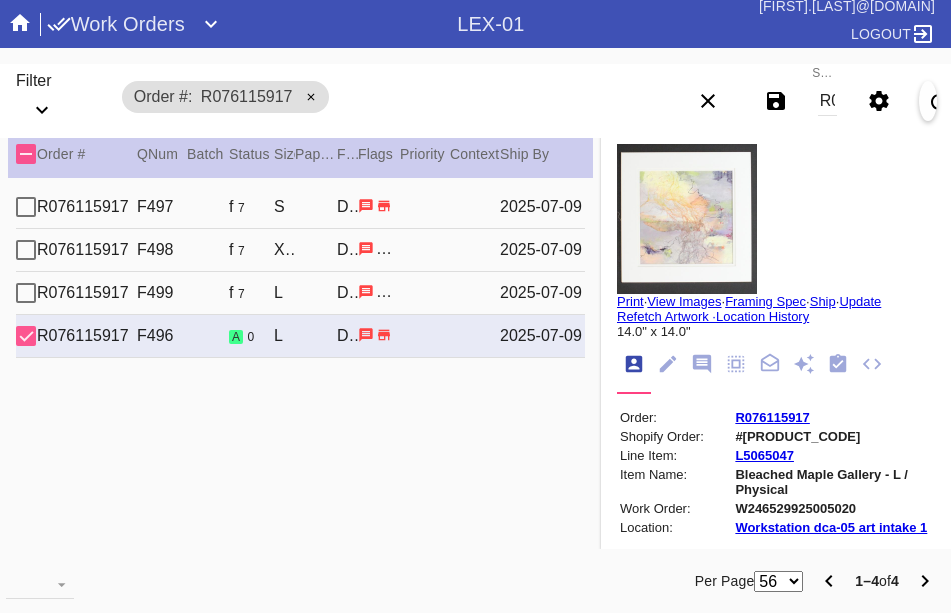 click on "[PRODUCT_CODE] F499 f   7 L Ash (Gallery) / Dove White DCA-05 1 [FIRST] [LAST]
[DATE]" at bounding box center [300, 293] 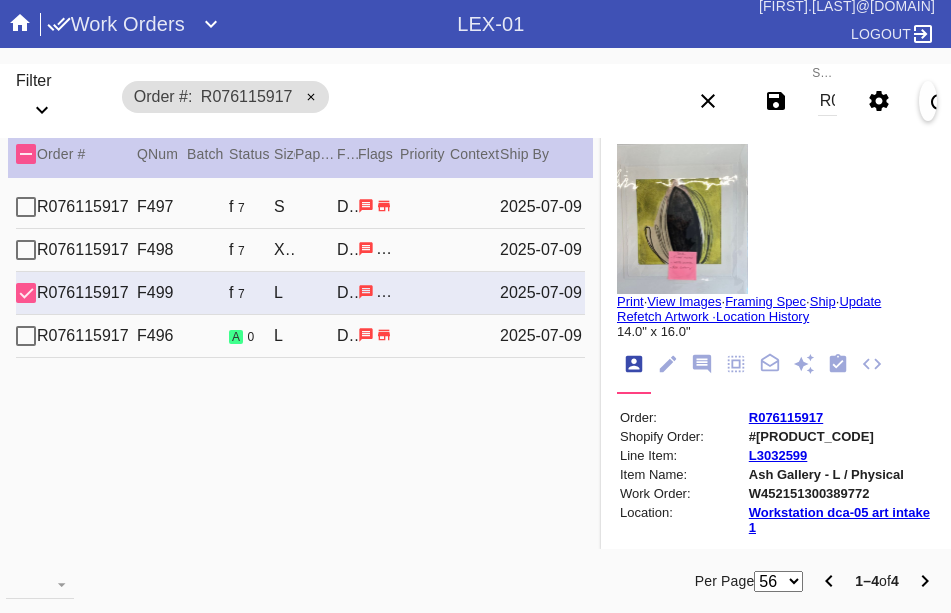 click on "Print" at bounding box center [630, 301] 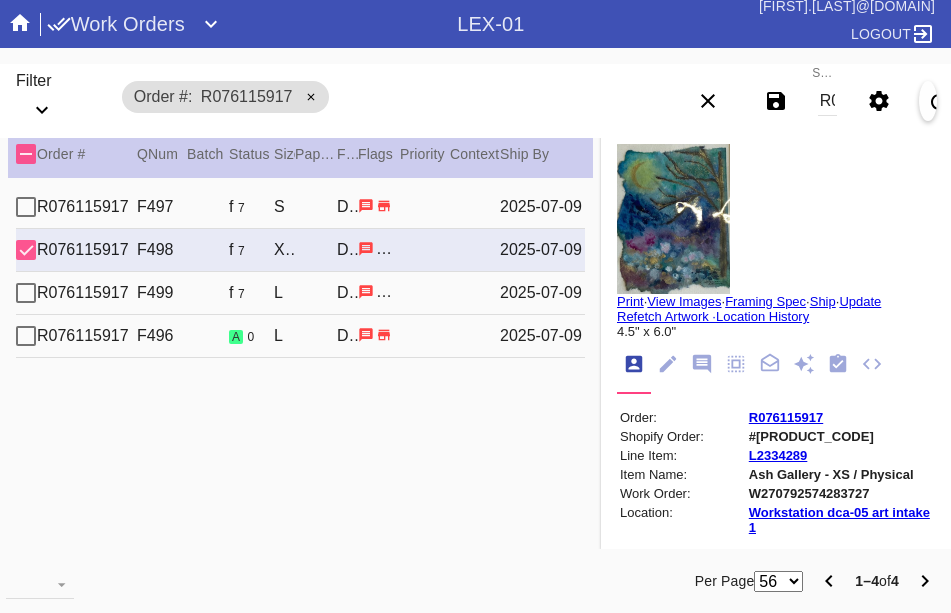 click on "Print" at bounding box center (630, 301) 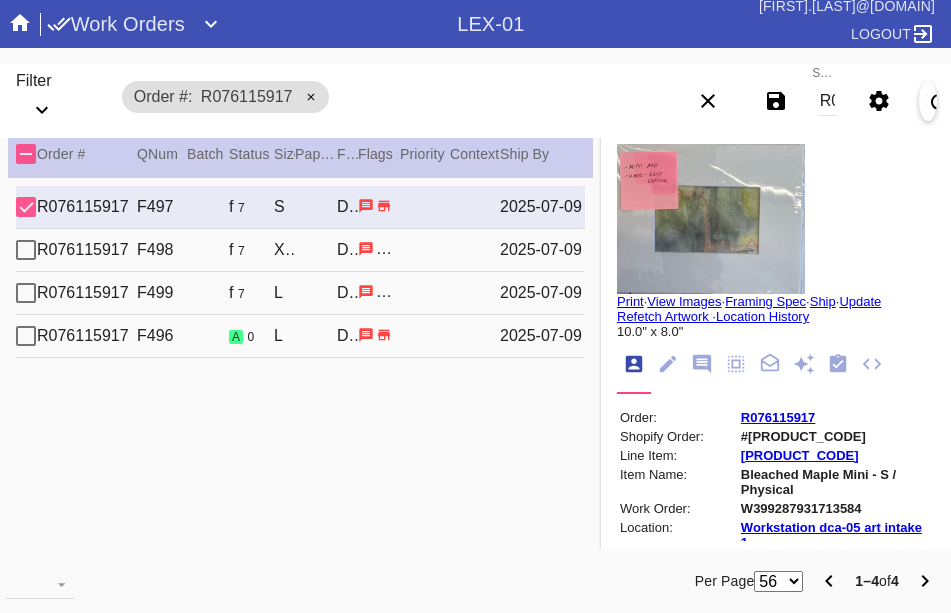 click on "Print" at bounding box center [630, 301] 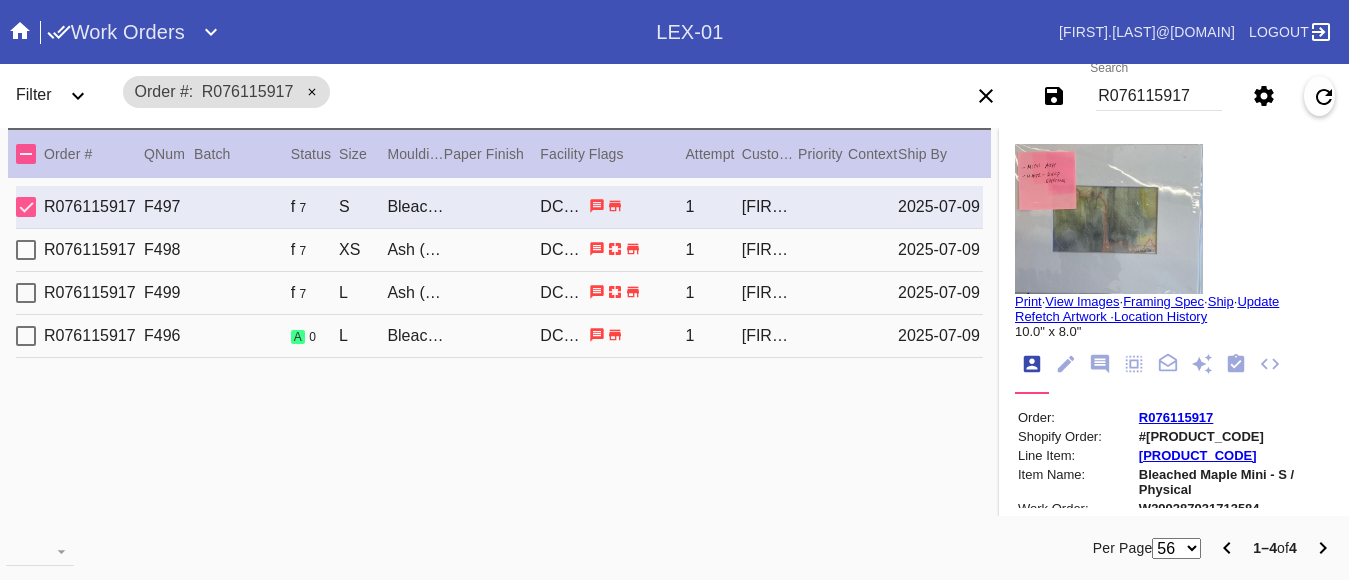 click on "[PRODUCT_CODE] F498 f   7 XS Ash (Gallery) / White DCA-05 1 [FIRST] [LAST]
[DATE]" at bounding box center [499, 250] 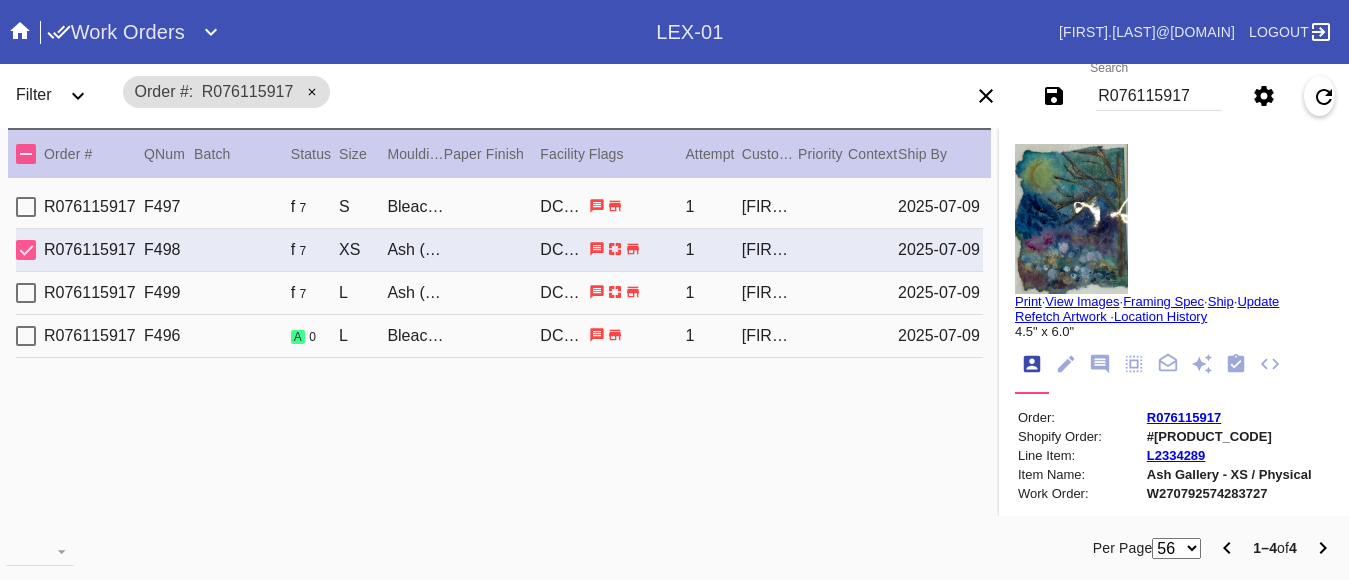 click on "[PRODUCT_CODE] F499 f   7 L Ash (Gallery) / Dove White DCA-05 1 [FIRST] [LAST]
[DATE]" at bounding box center (499, 293) 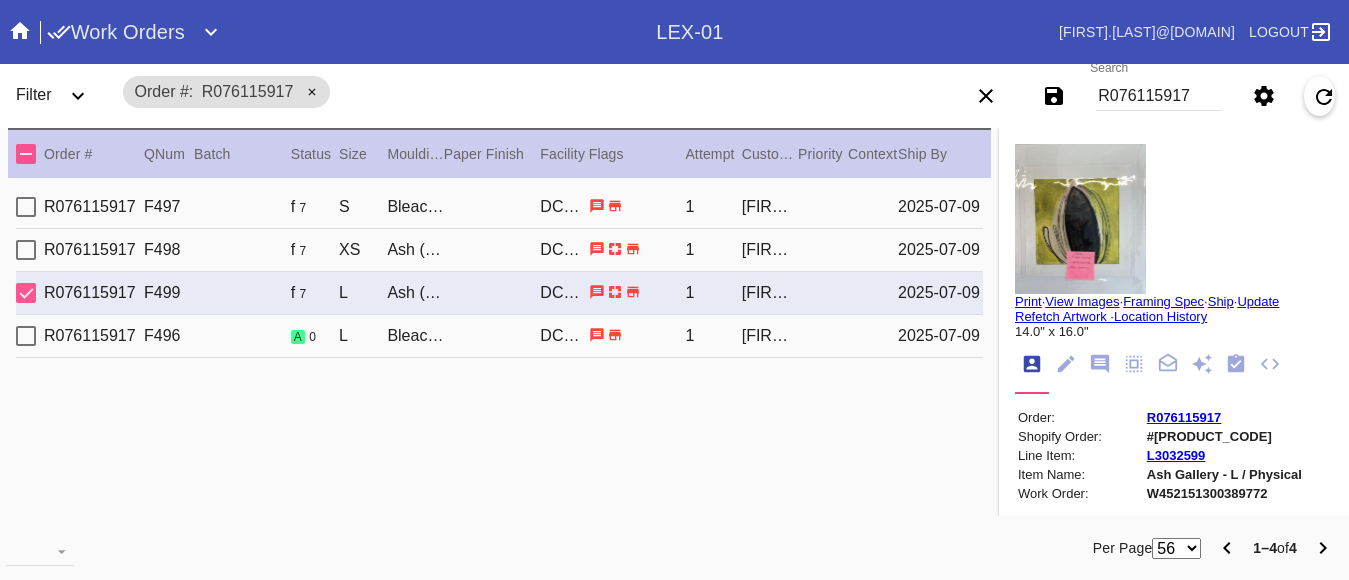 click on "[PRODUCT_CODE] F496 a   0 L Bleached Maple Gallery / No Mat DCA-05 1 [FIRST] [LAST]
[DATE]" at bounding box center (499, 336) 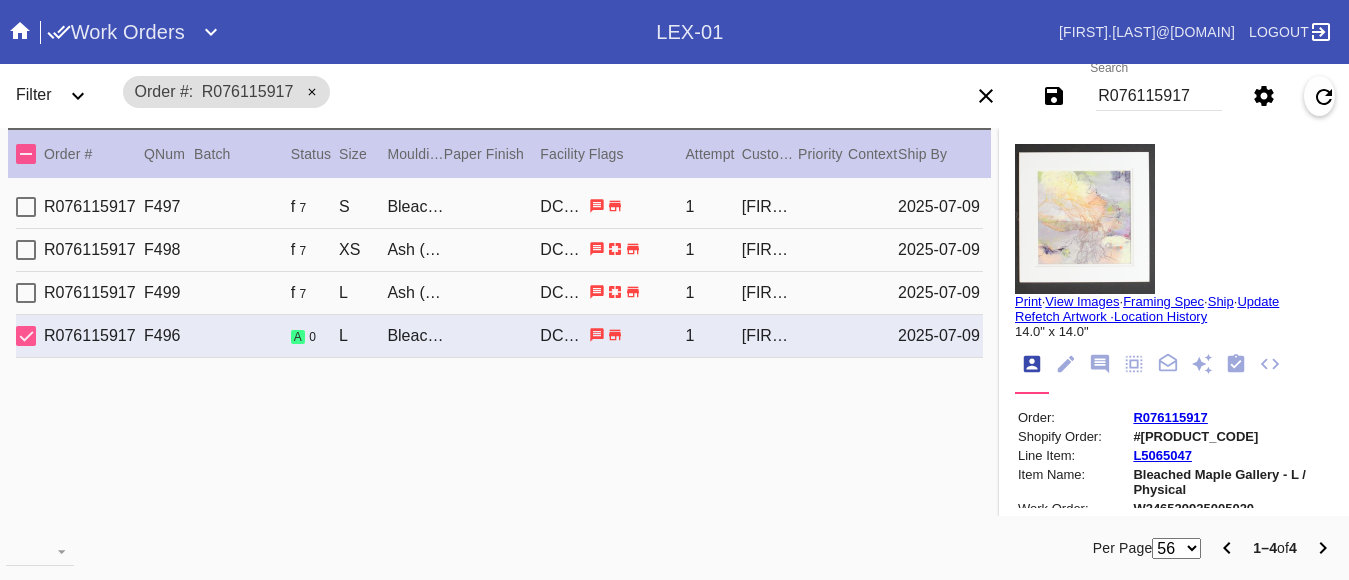 click on "[PRODUCT_CODE] F497 f   7 S Bleached Maple Mini / No Mat DCA-05 1 [FIRST] [LAST]
[DATE]" at bounding box center (499, 207) 